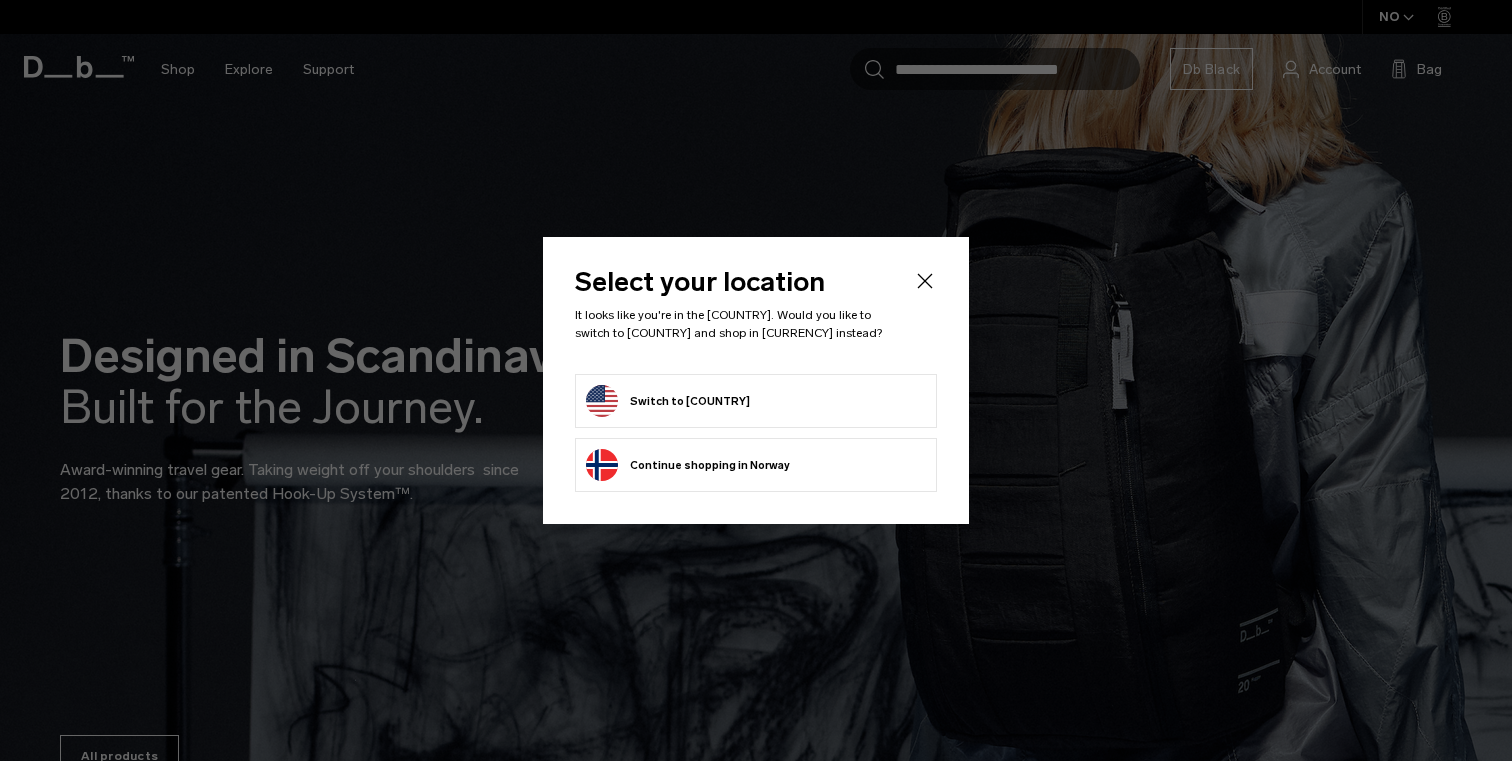 scroll, scrollTop: 0, scrollLeft: 0, axis: both 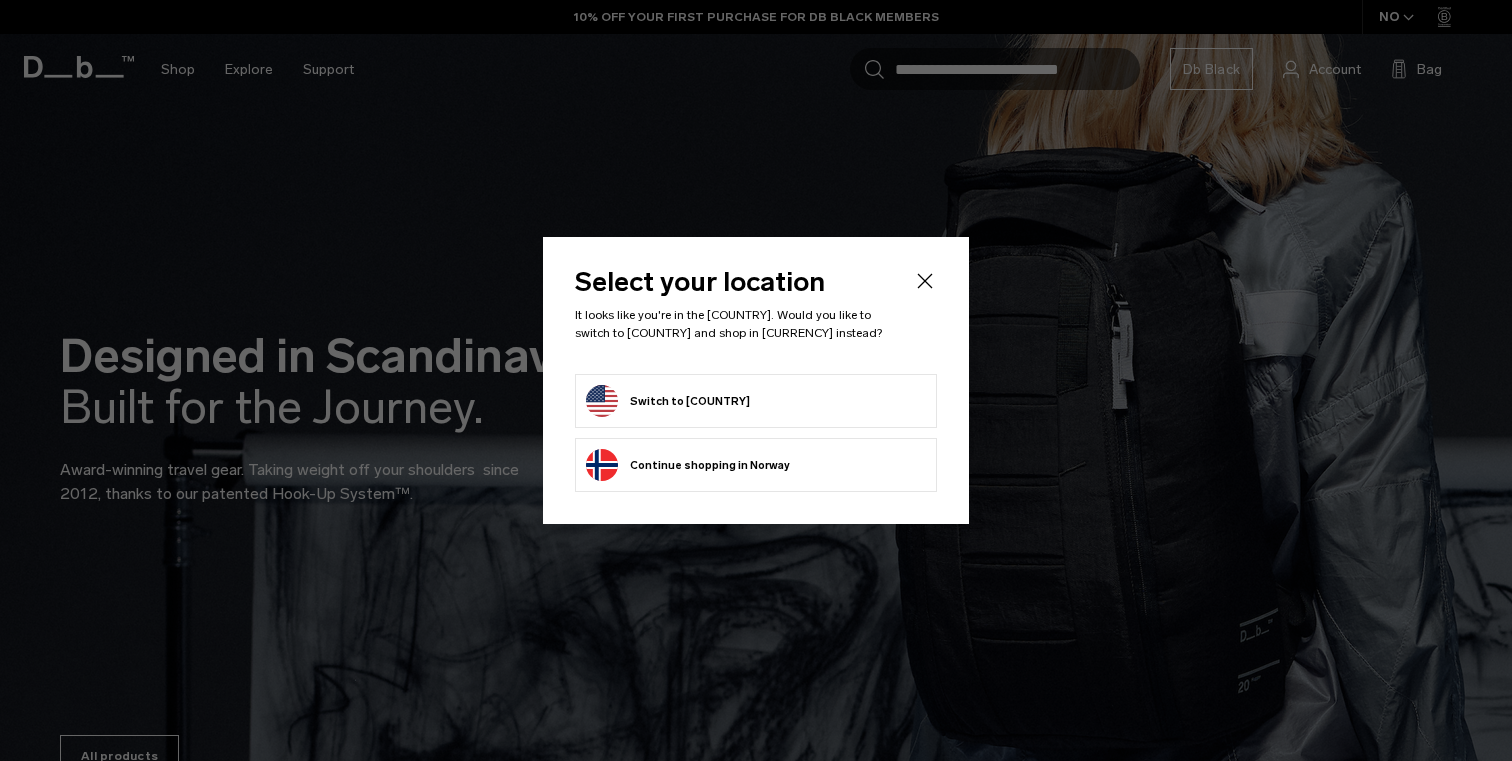 click on "Switch to [COUNTRY]" at bounding box center (756, 401) 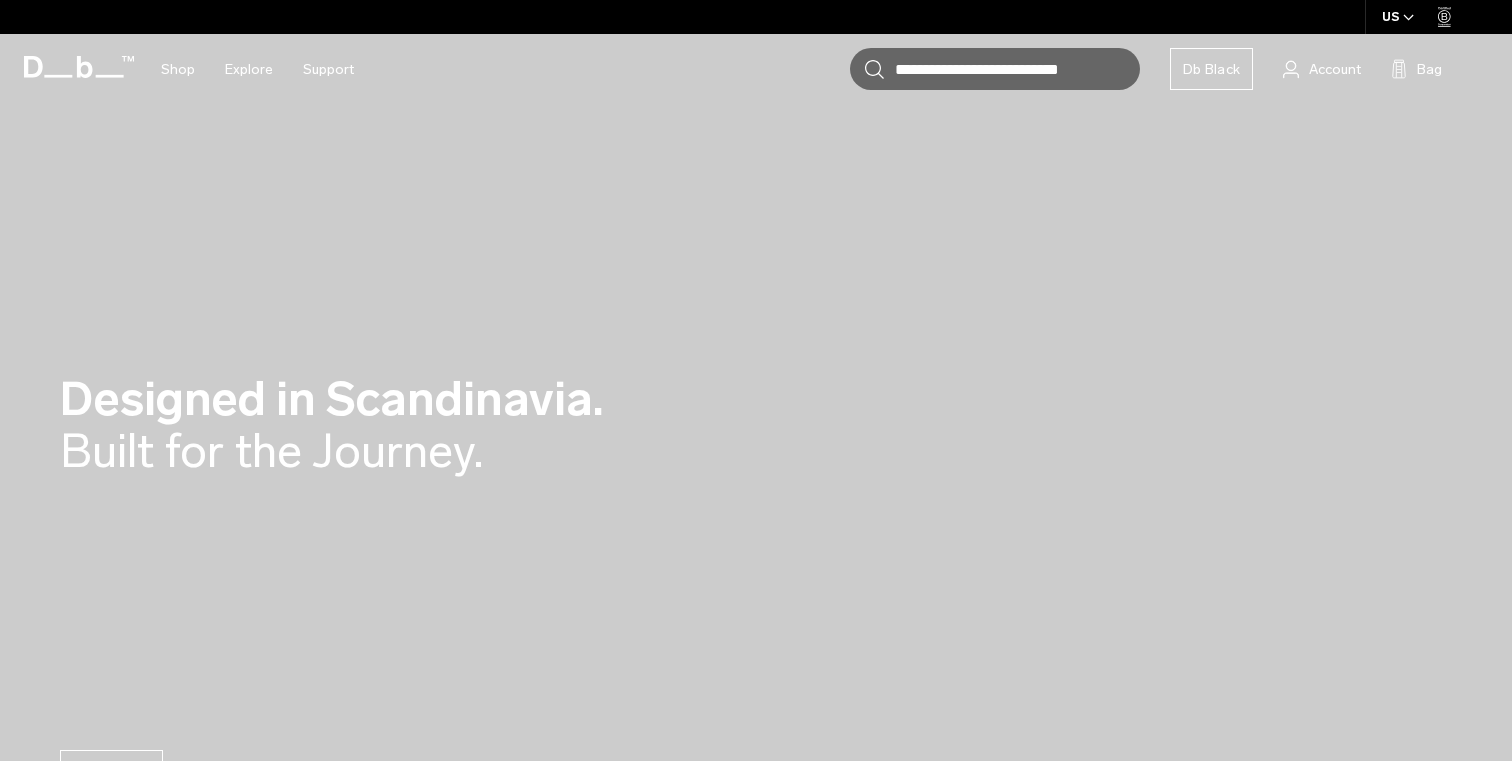 scroll, scrollTop: 0, scrollLeft: 0, axis: both 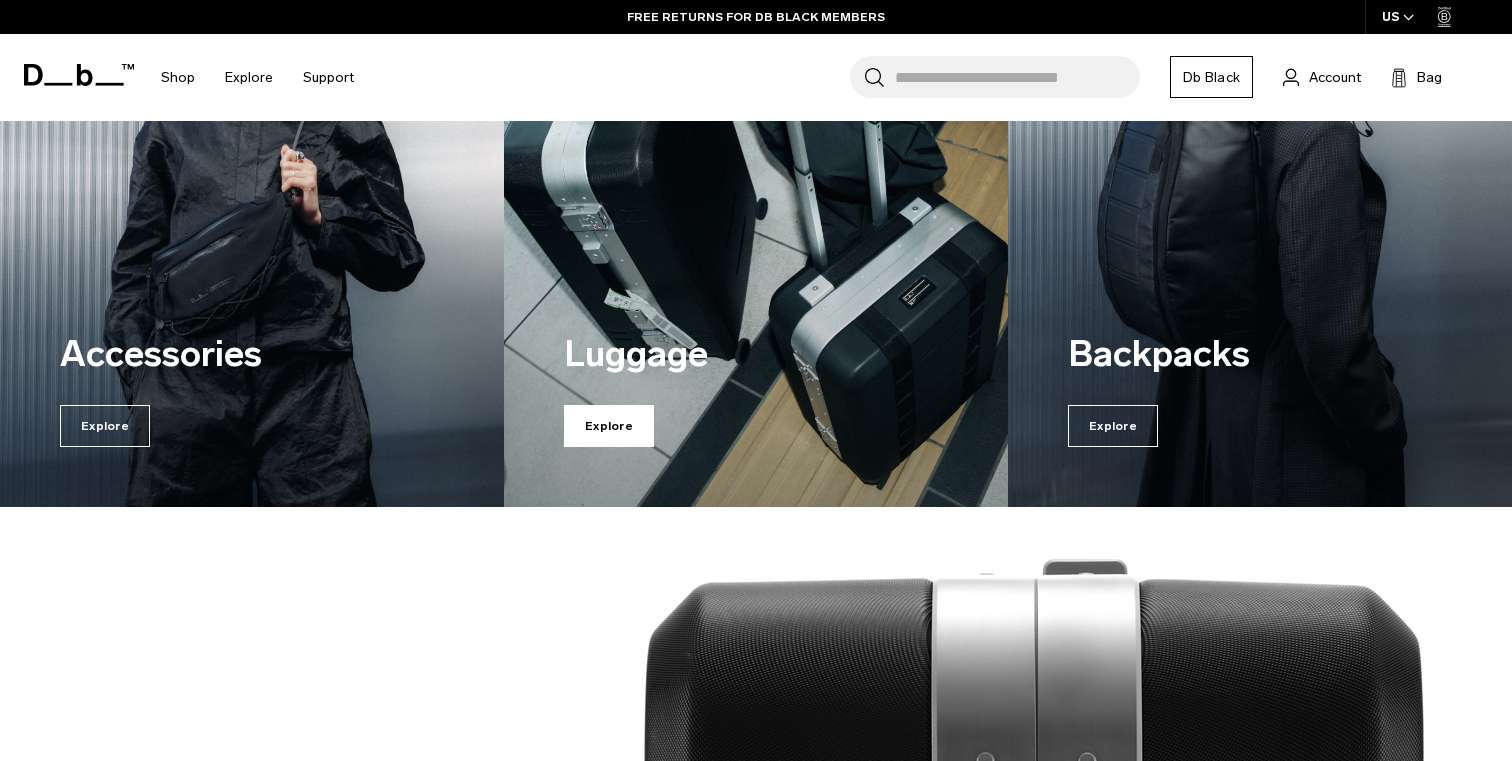 click on "Explore" at bounding box center (609, 426) 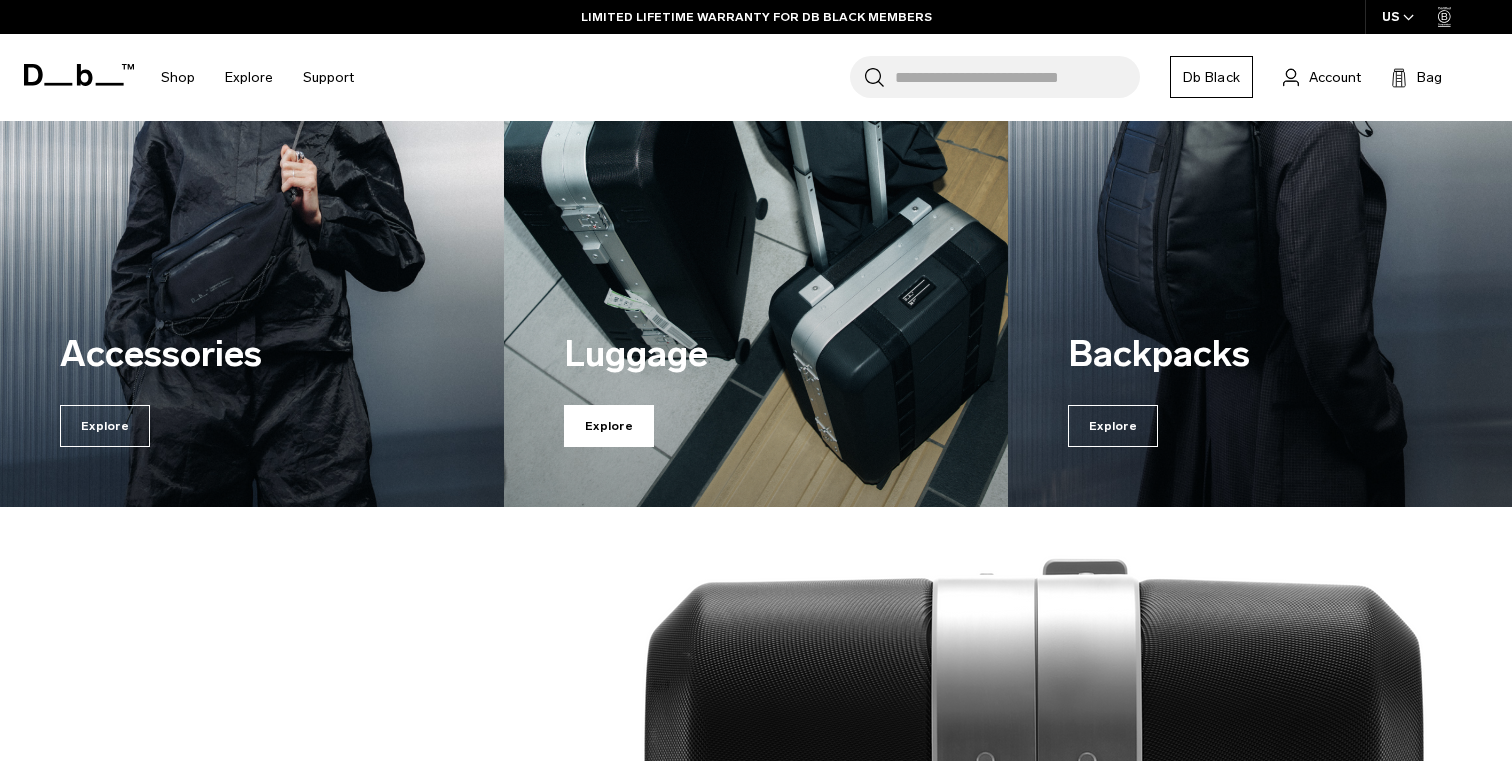 click on "Explore" at bounding box center (609, 426) 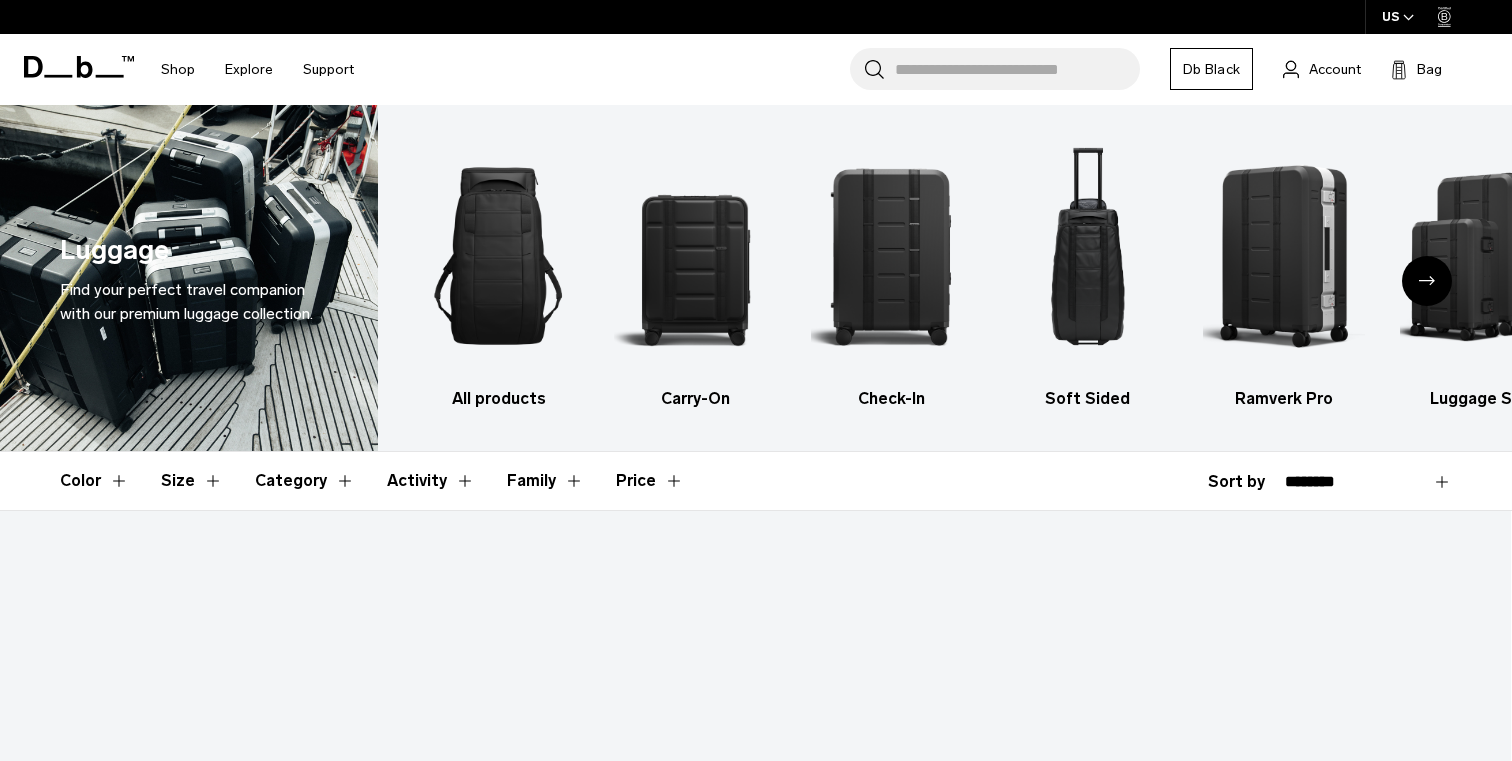 scroll, scrollTop: 0, scrollLeft: 0, axis: both 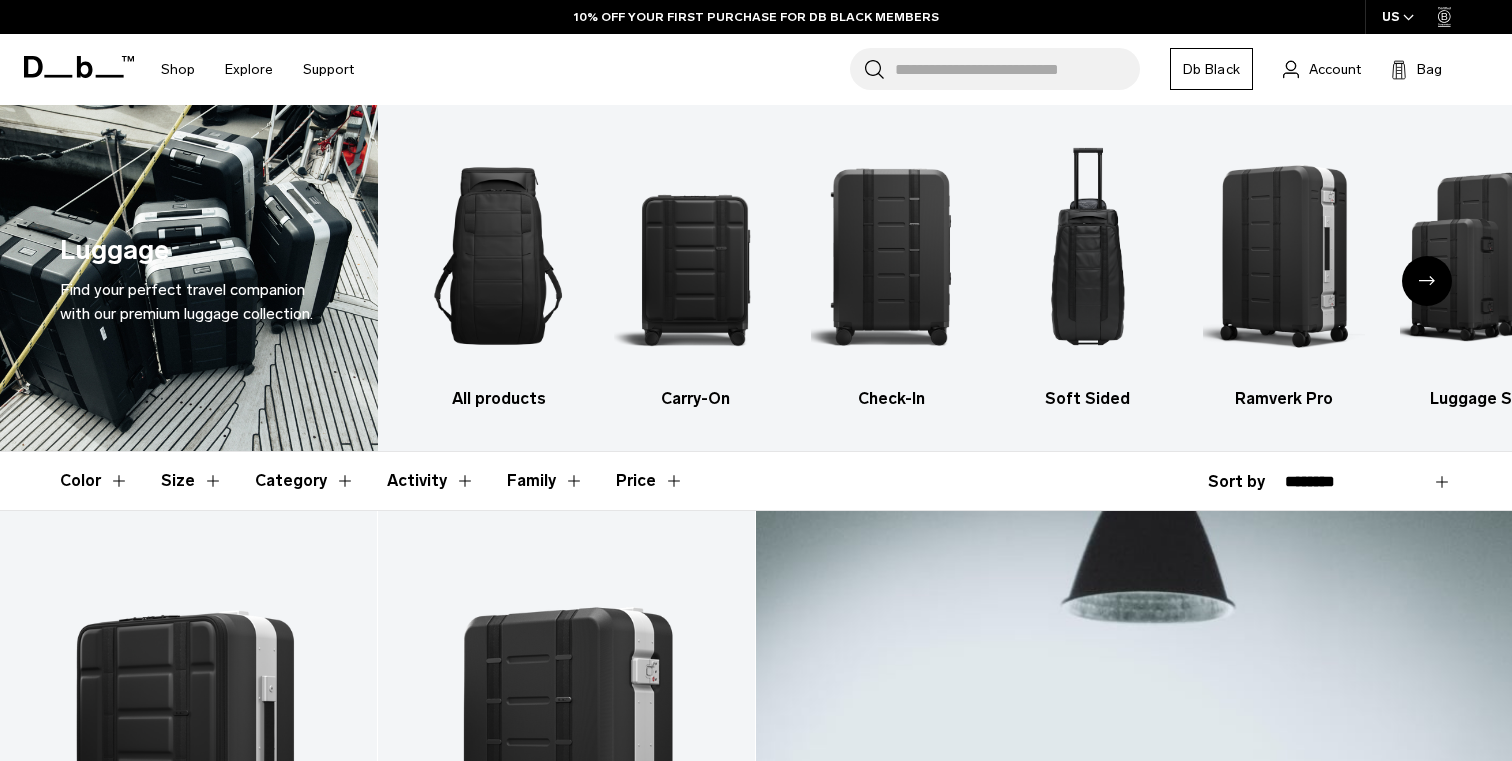 click at bounding box center [1445, 17] 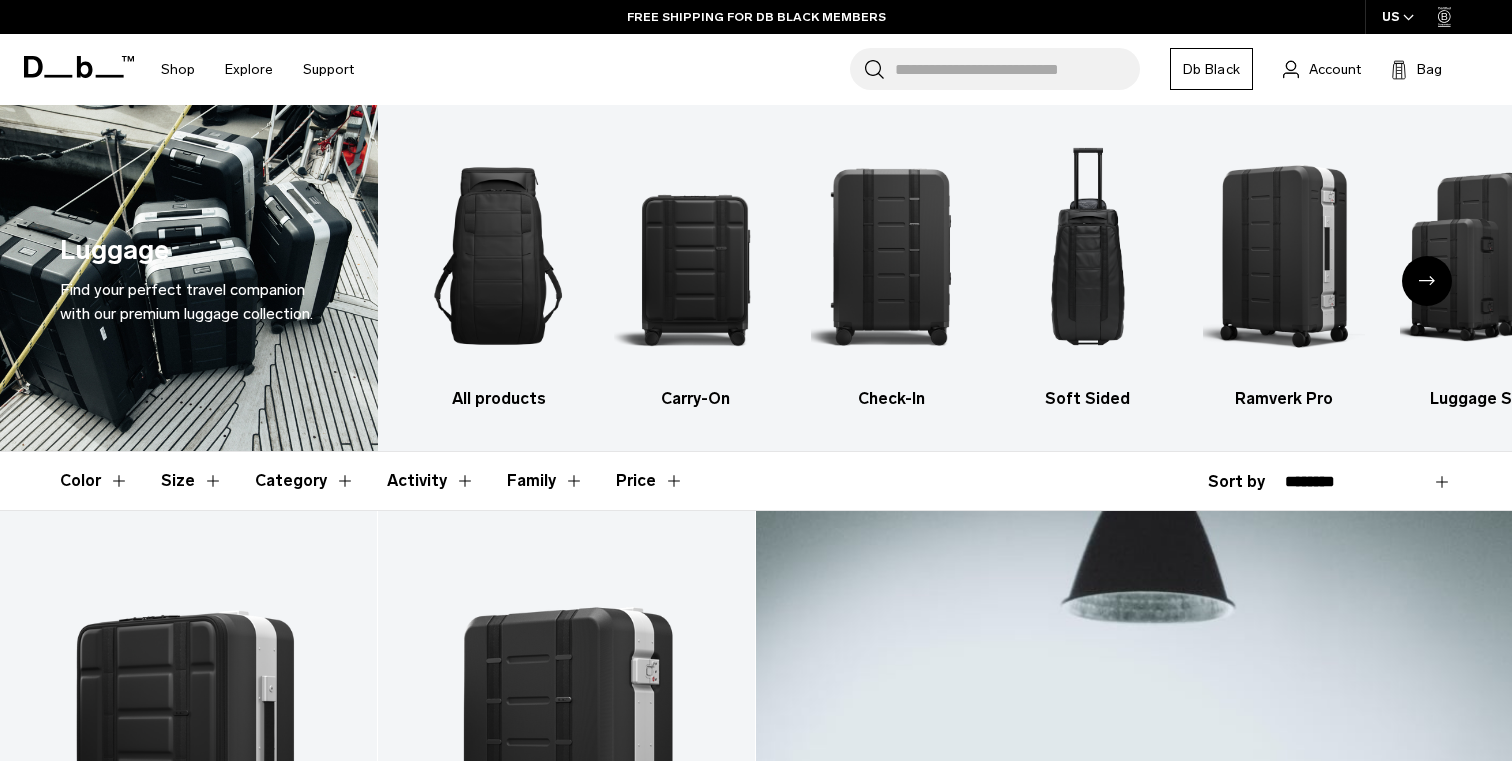 click at bounding box center (1445, 17) 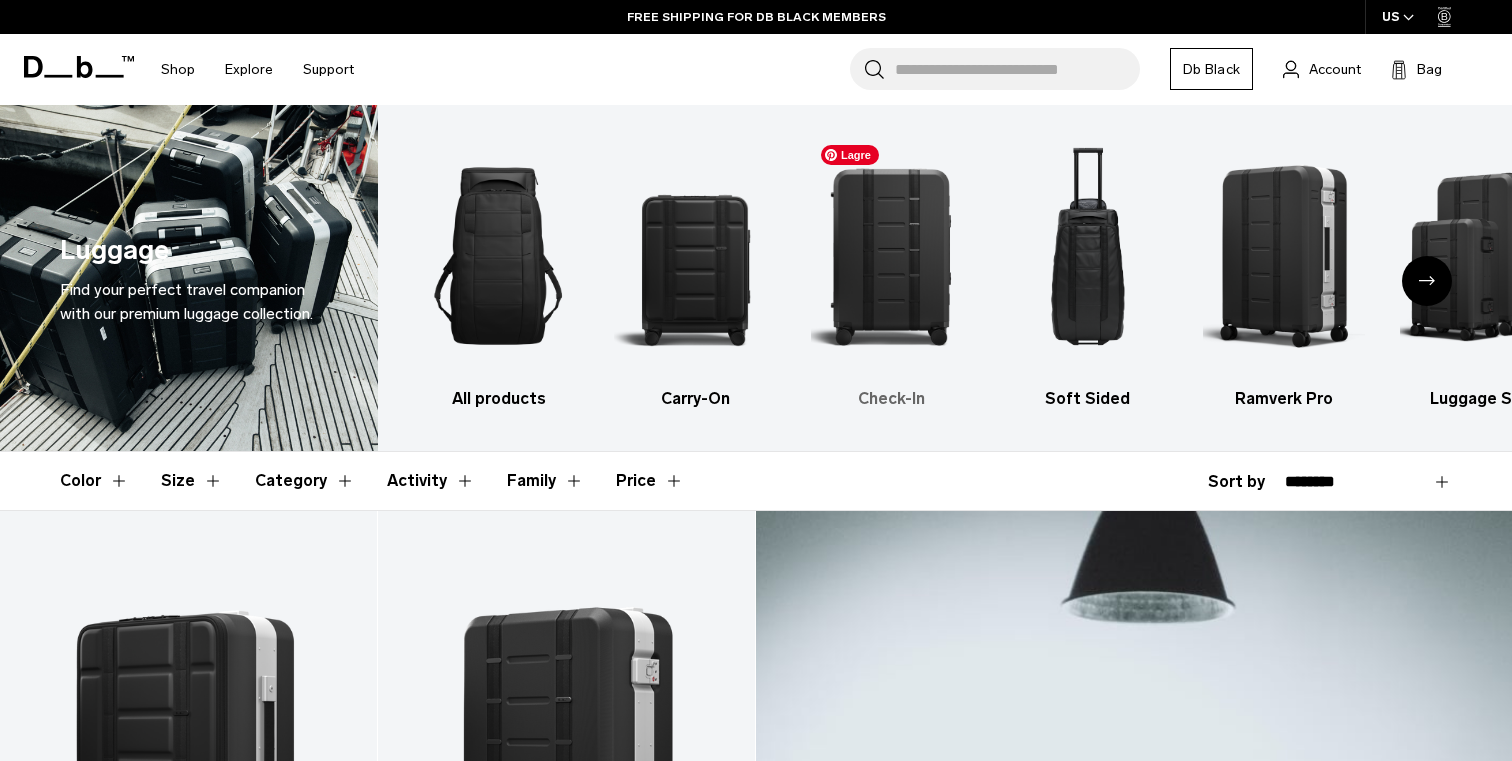 click at bounding box center [891, 256] 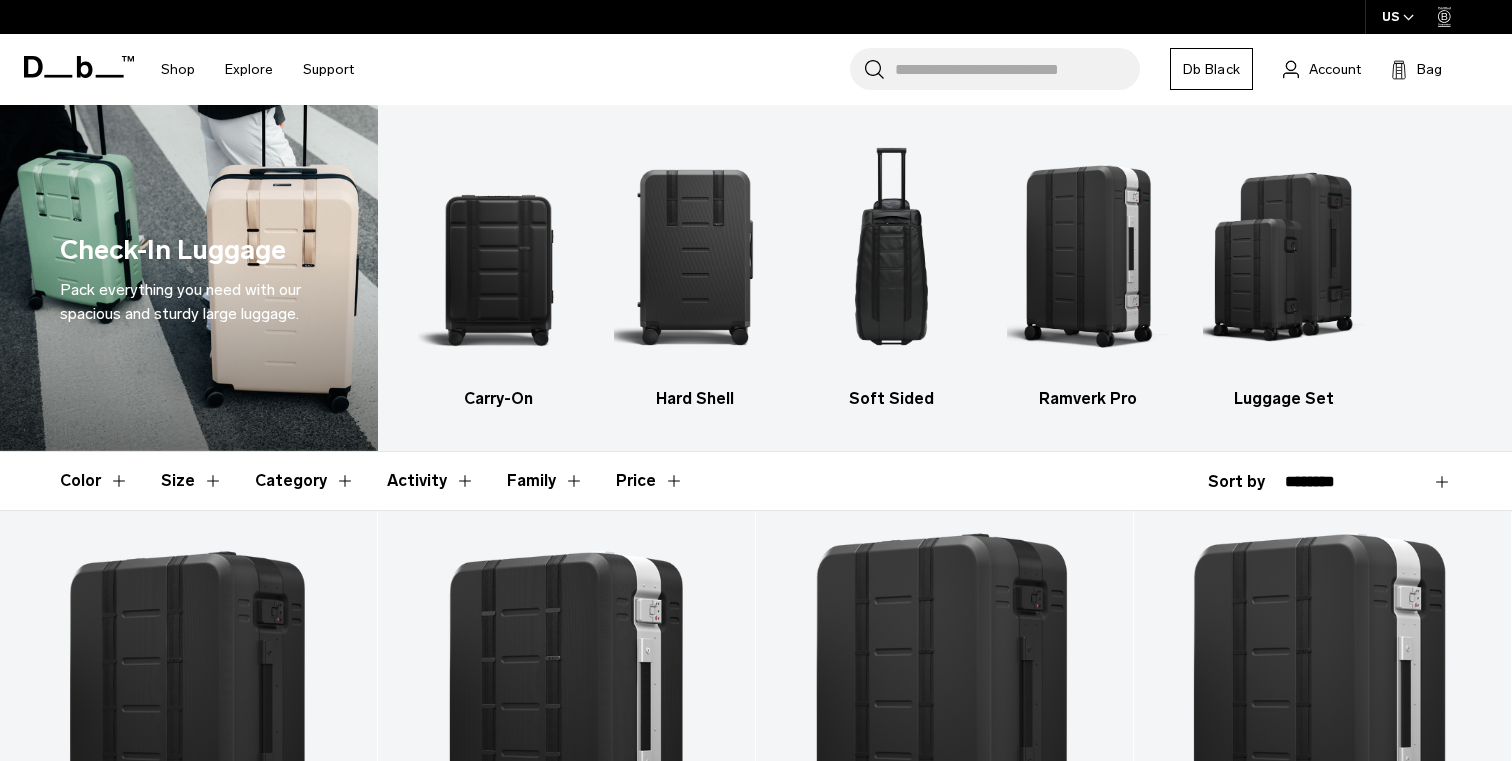 scroll, scrollTop: 0, scrollLeft: 0, axis: both 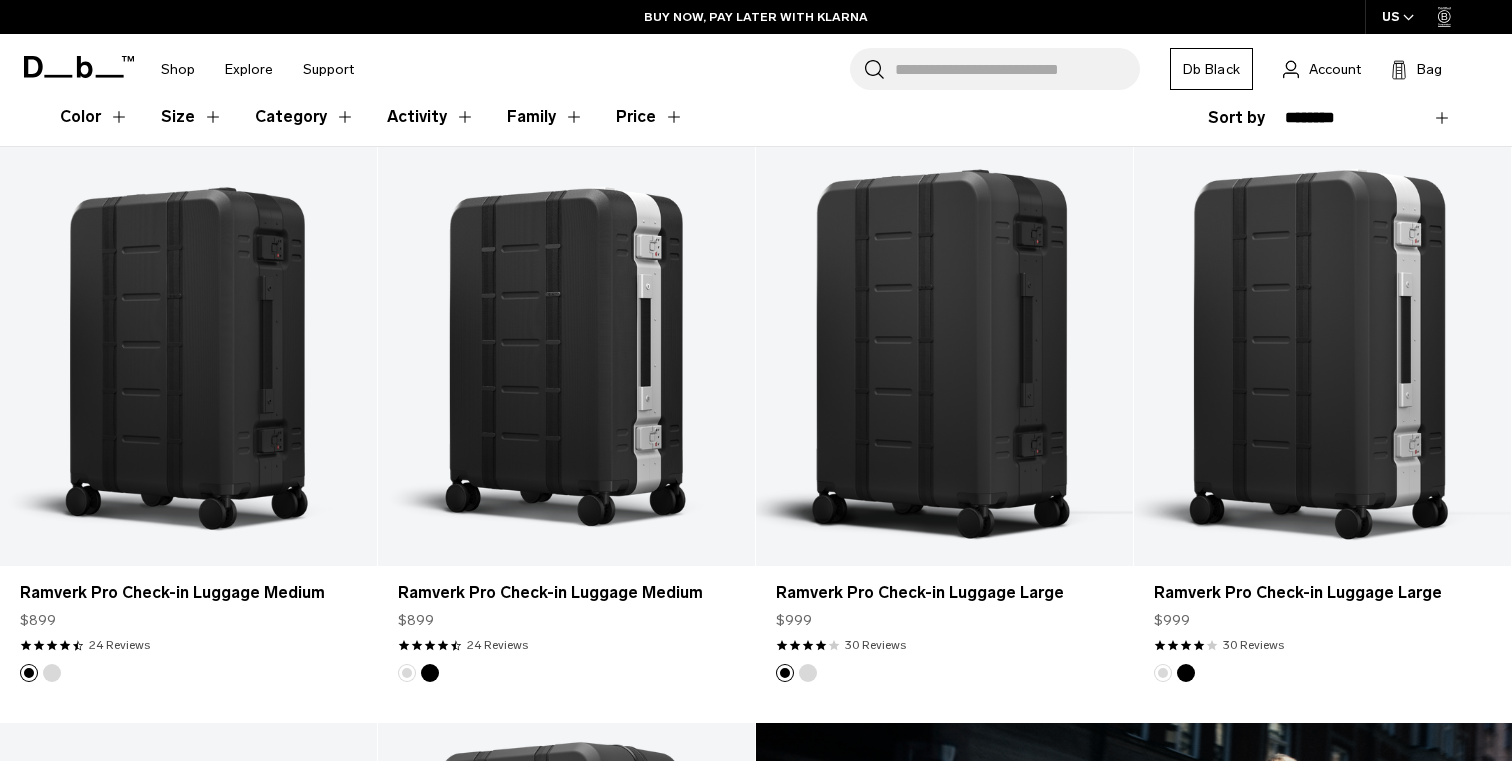 click on "US" at bounding box center (1398, 17) 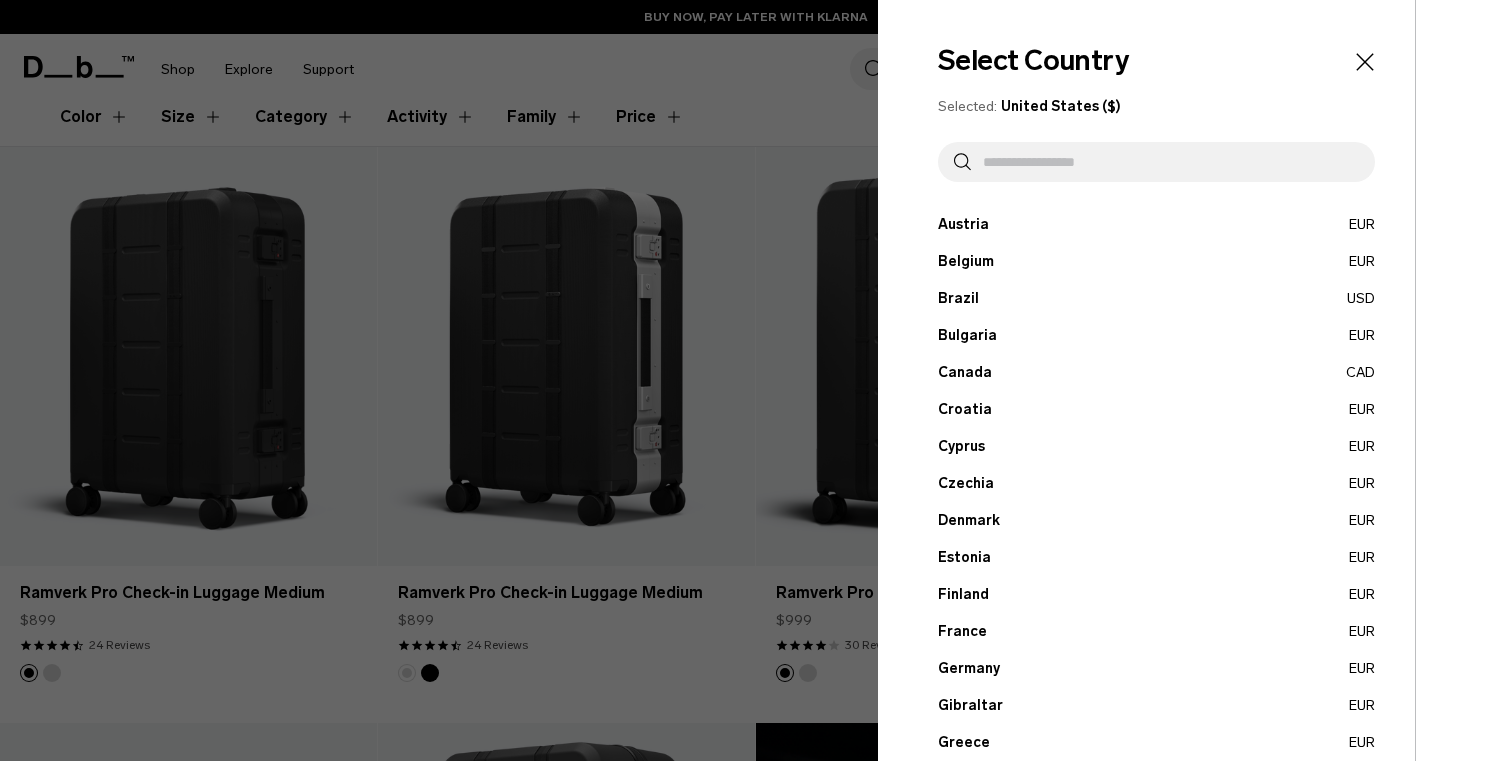 click at bounding box center (1165, 162) 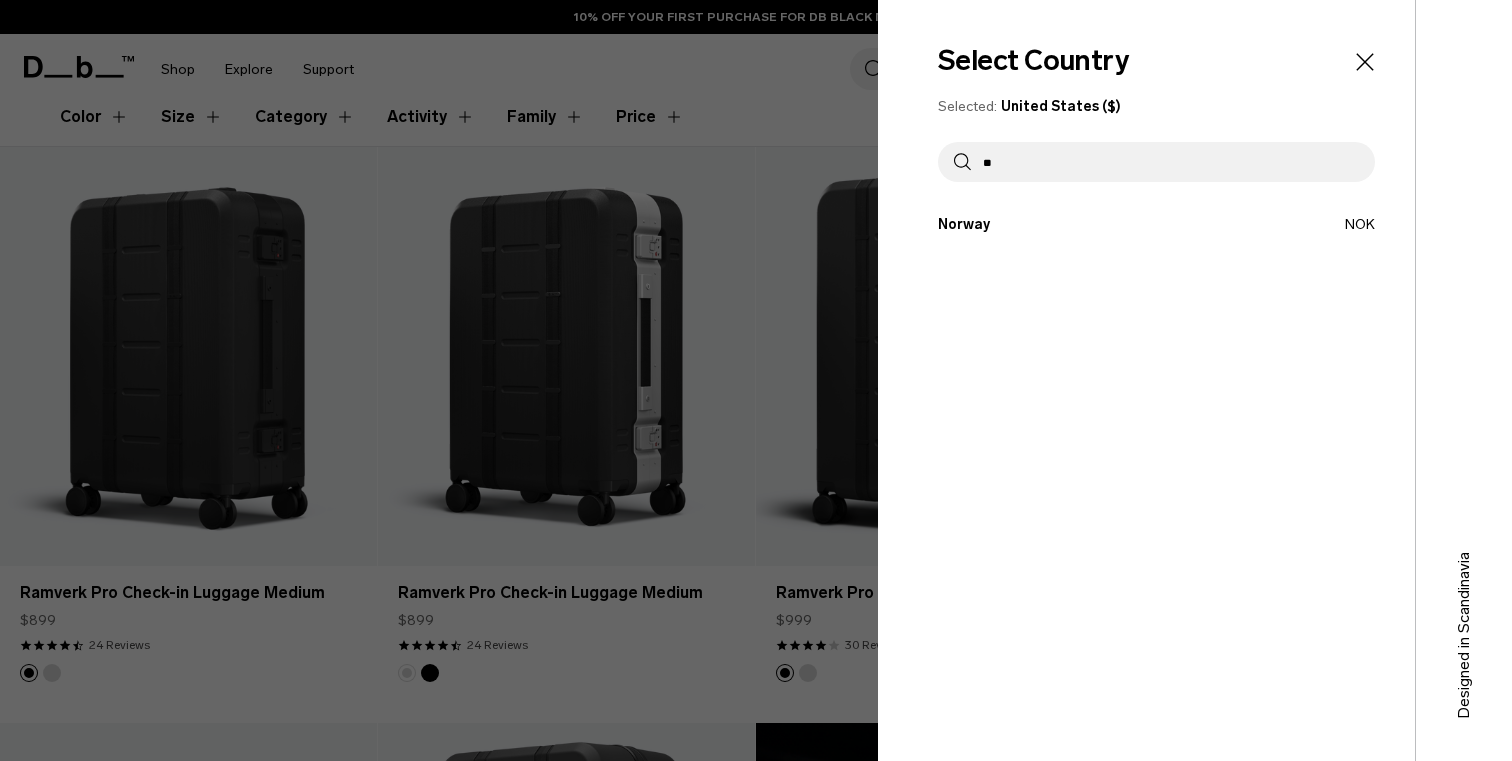 type on "**" 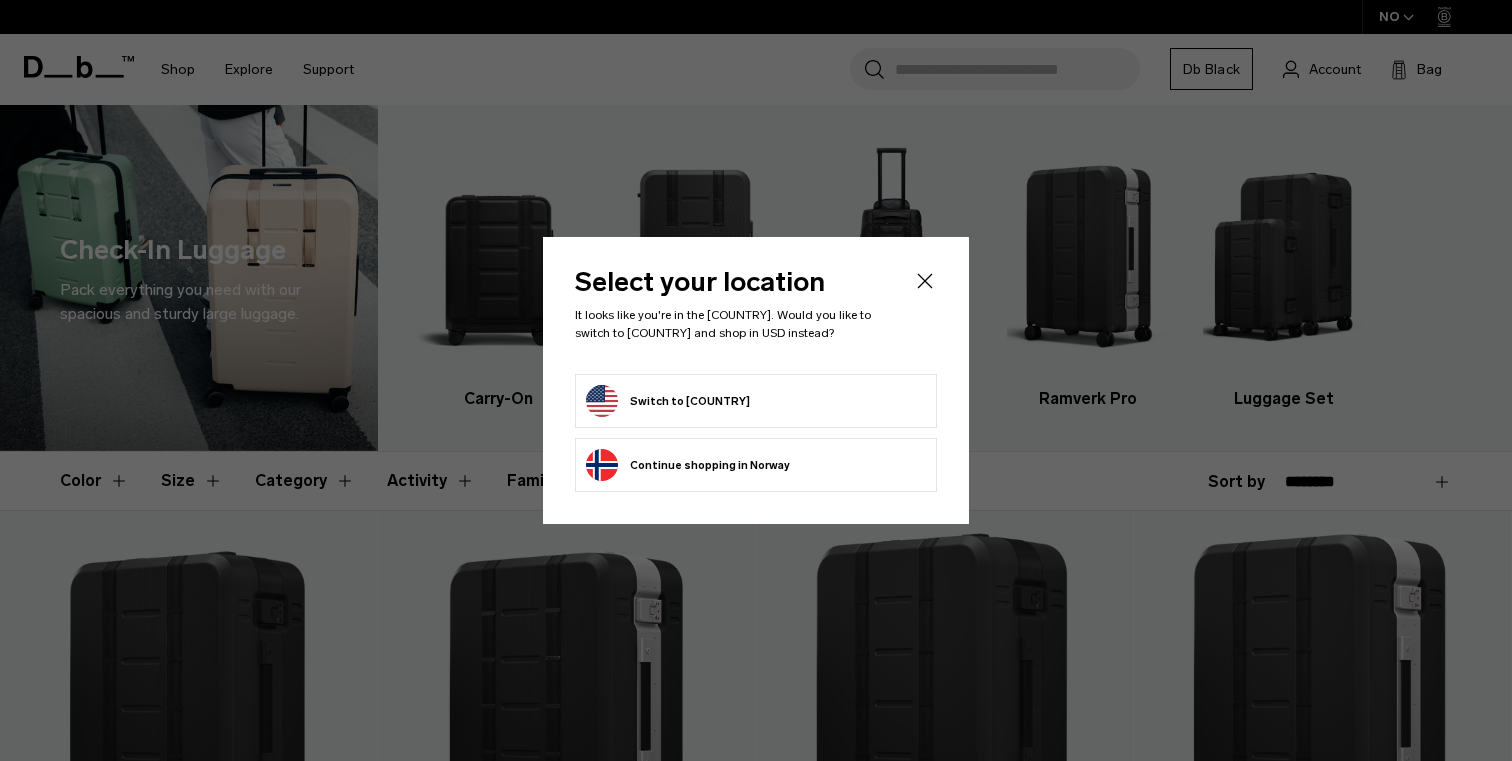 scroll, scrollTop: 0, scrollLeft: 0, axis: both 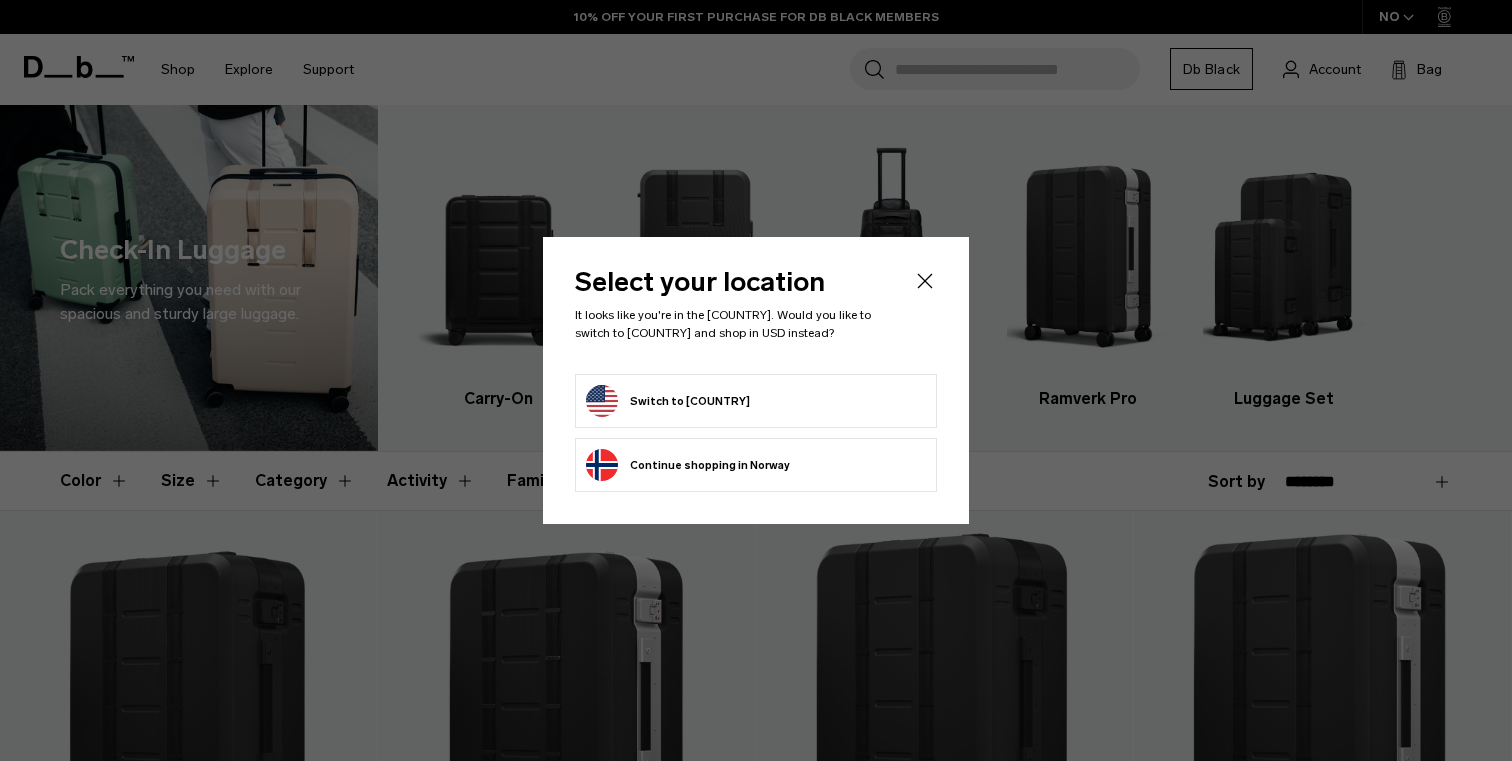 click on "Continue browsing [COUNTRY] store
Continue shopping in [COUNTRY]" at bounding box center [688, 465] 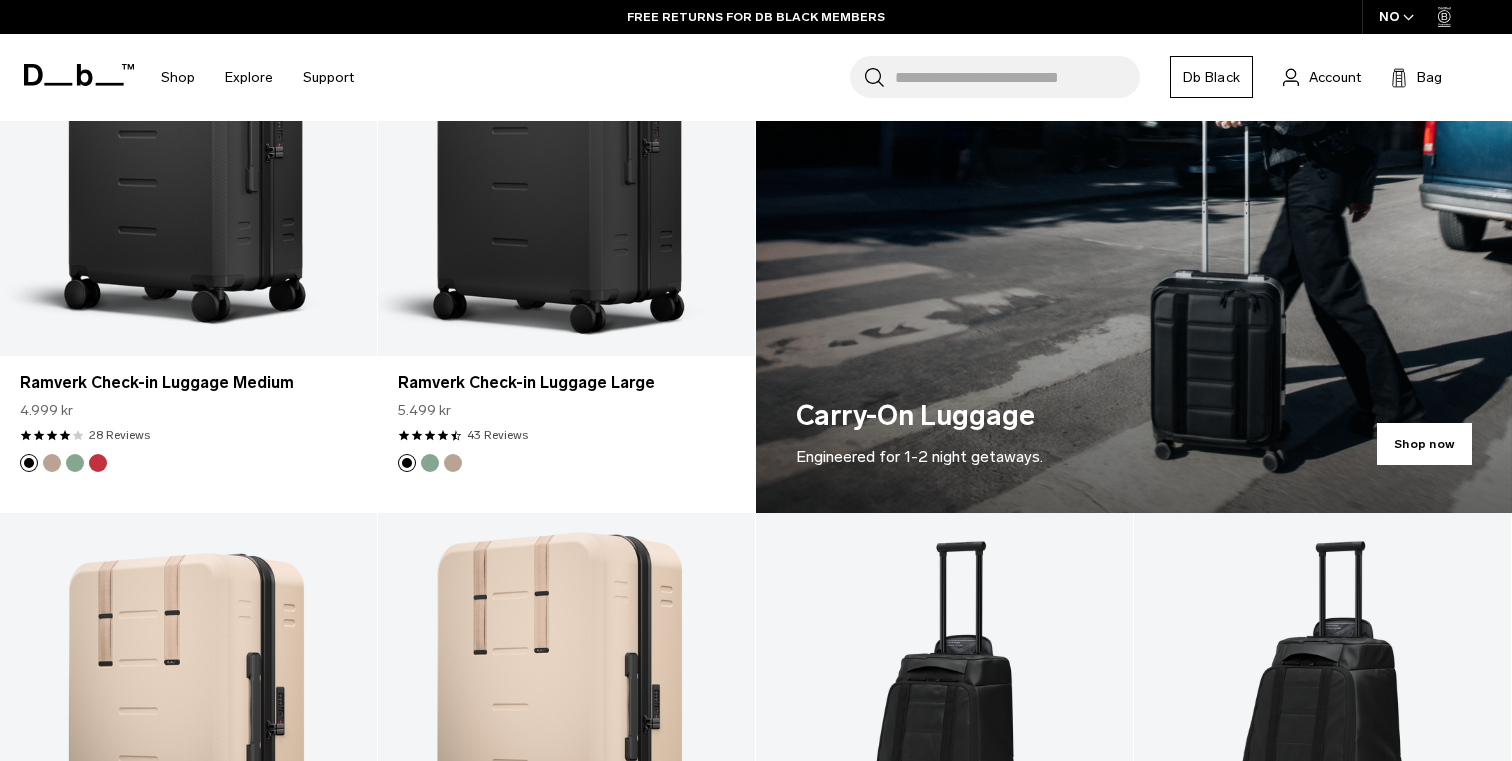 scroll, scrollTop: 1156, scrollLeft: 0, axis: vertical 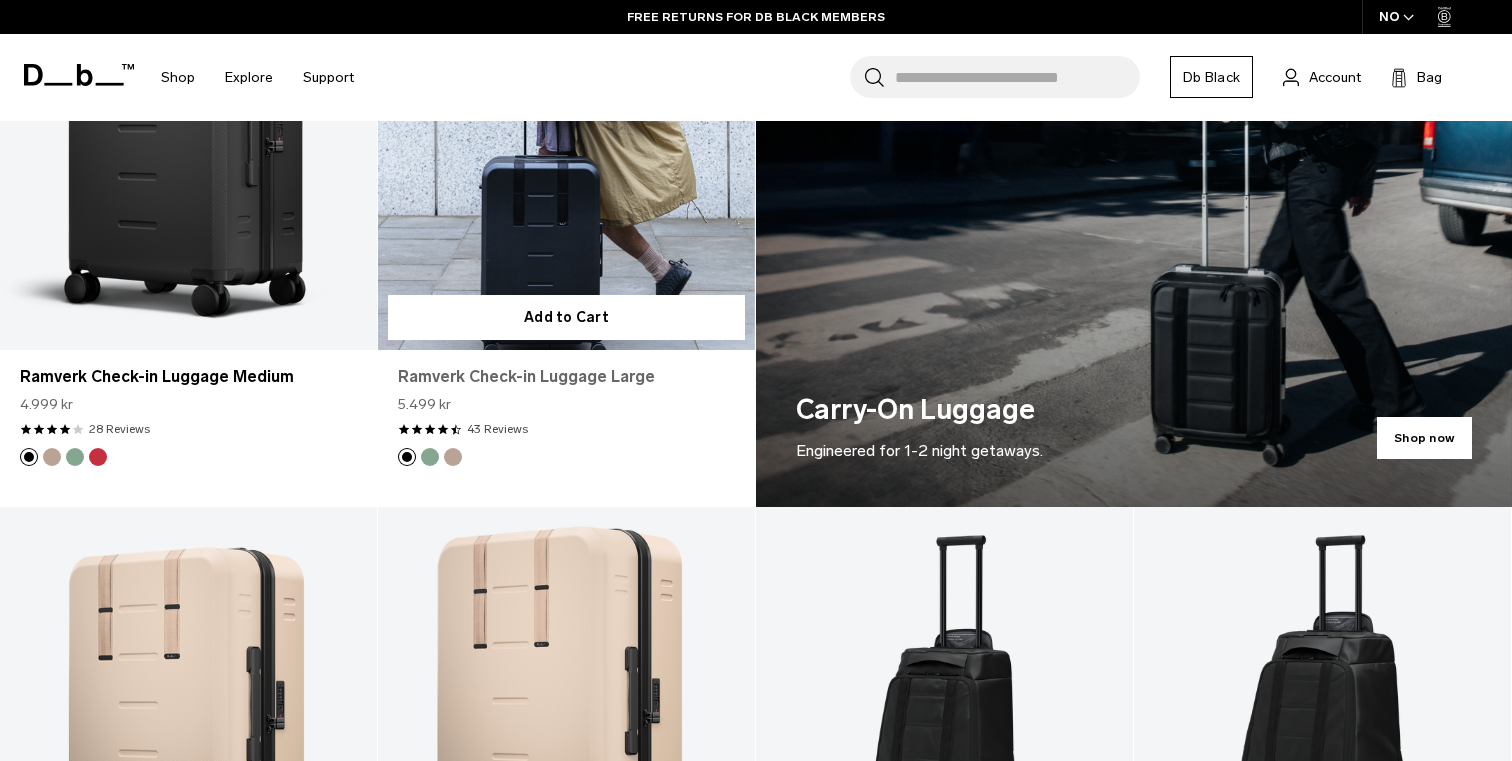 click on "Ramverk Check-in Luggage Large" at bounding box center [566, 377] 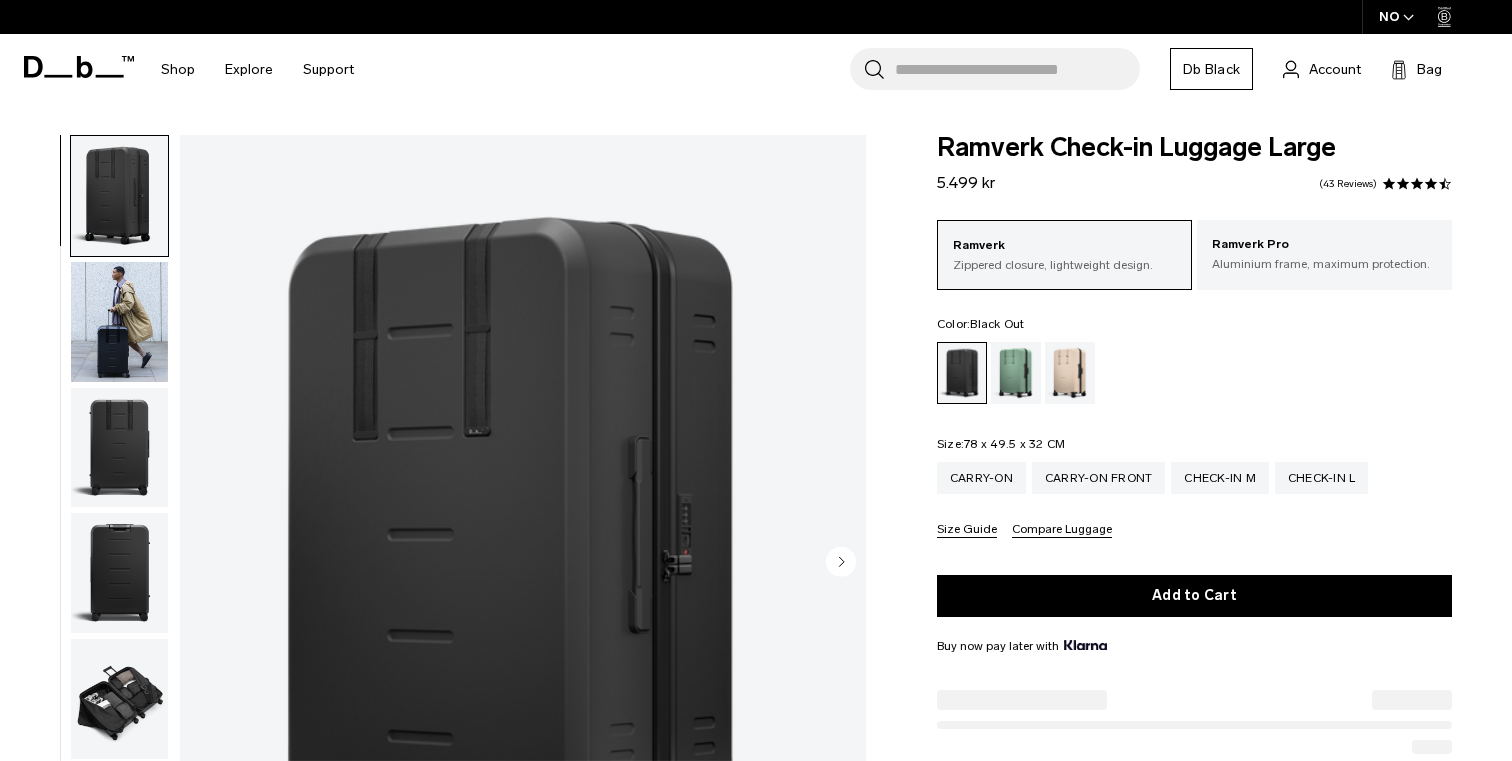 scroll, scrollTop: 0, scrollLeft: 0, axis: both 